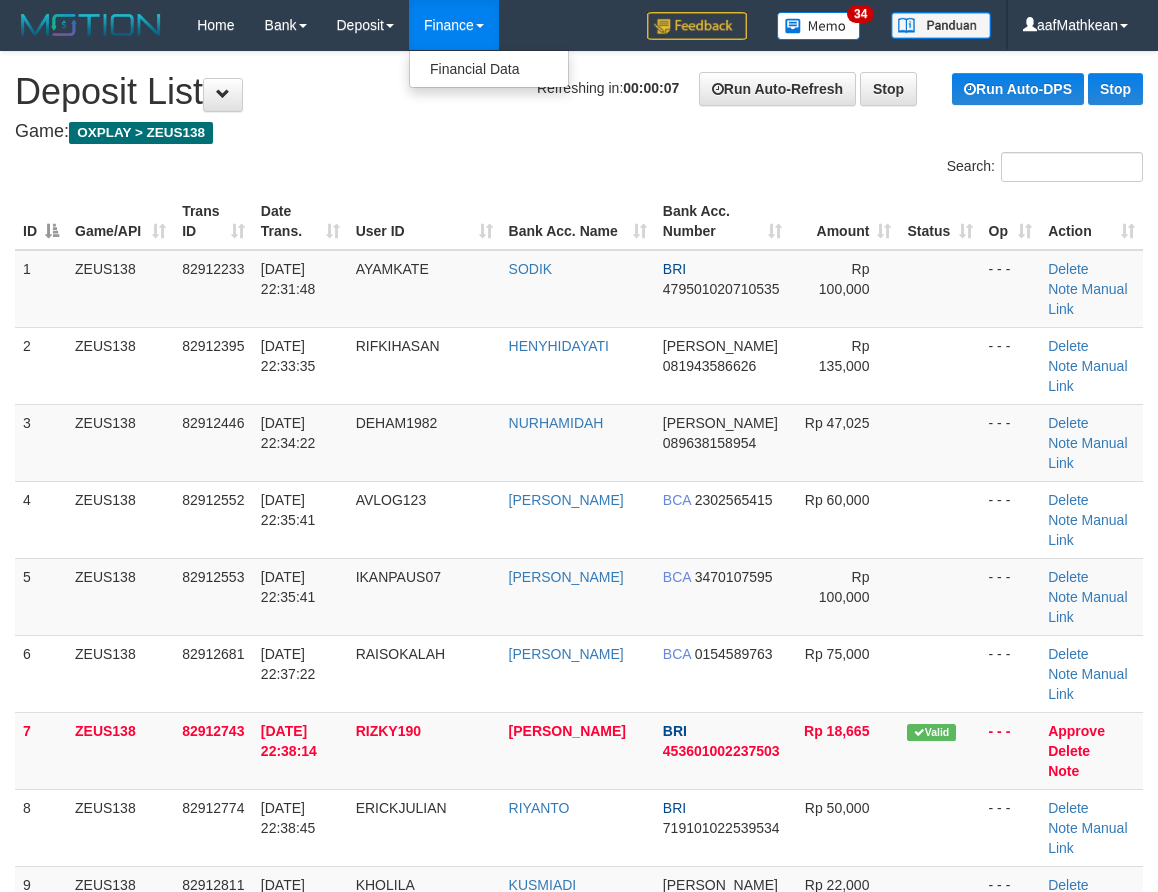 scroll, scrollTop: 0, scrollLeft: 0, axis: both 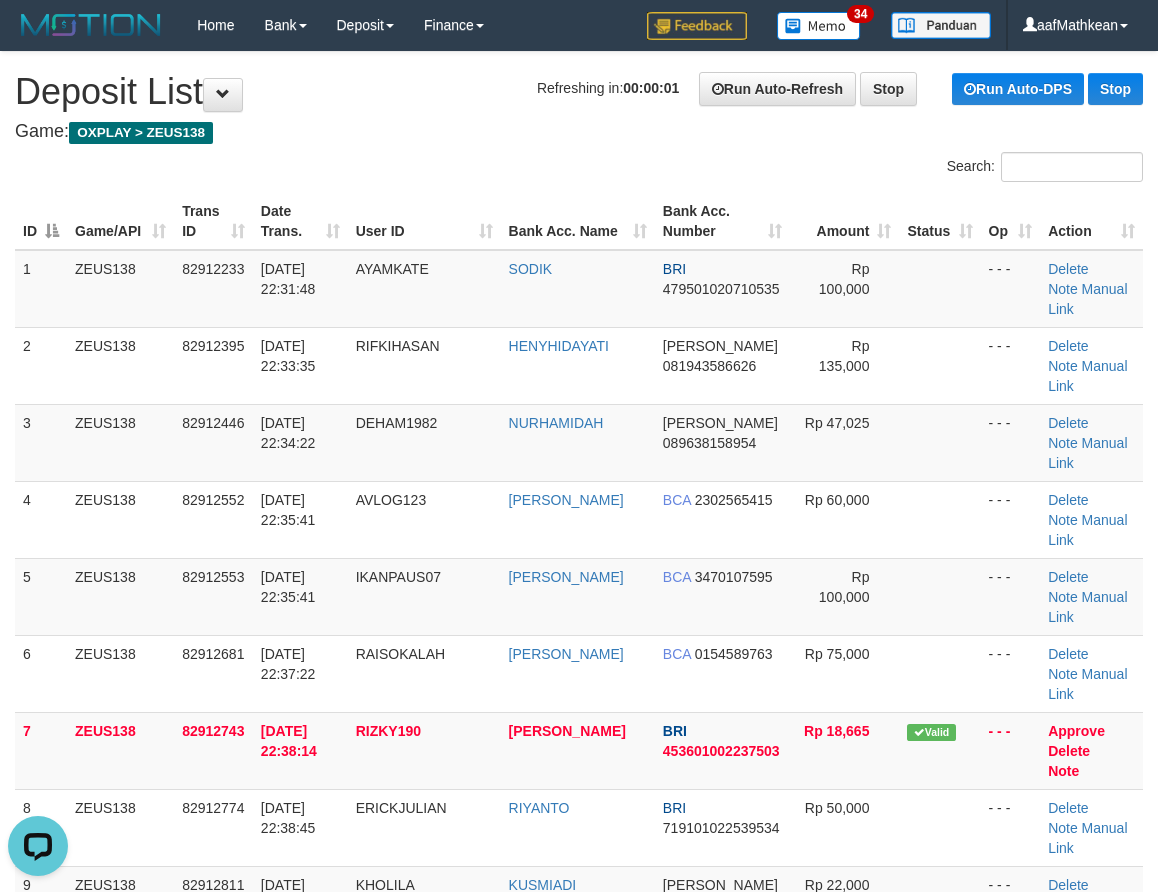 click on "Bank Acc. Name" at bounding box center (578, 221) 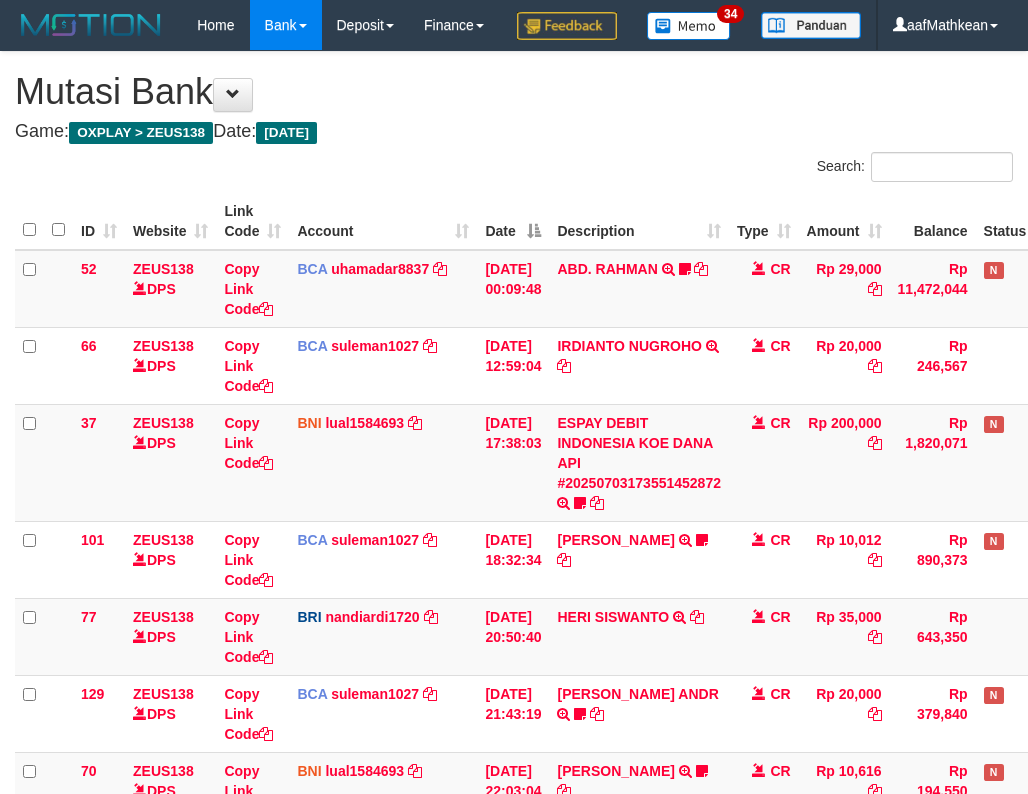 scroll, scrollTop: 1000, scrollLeft: 0, axis: vertical 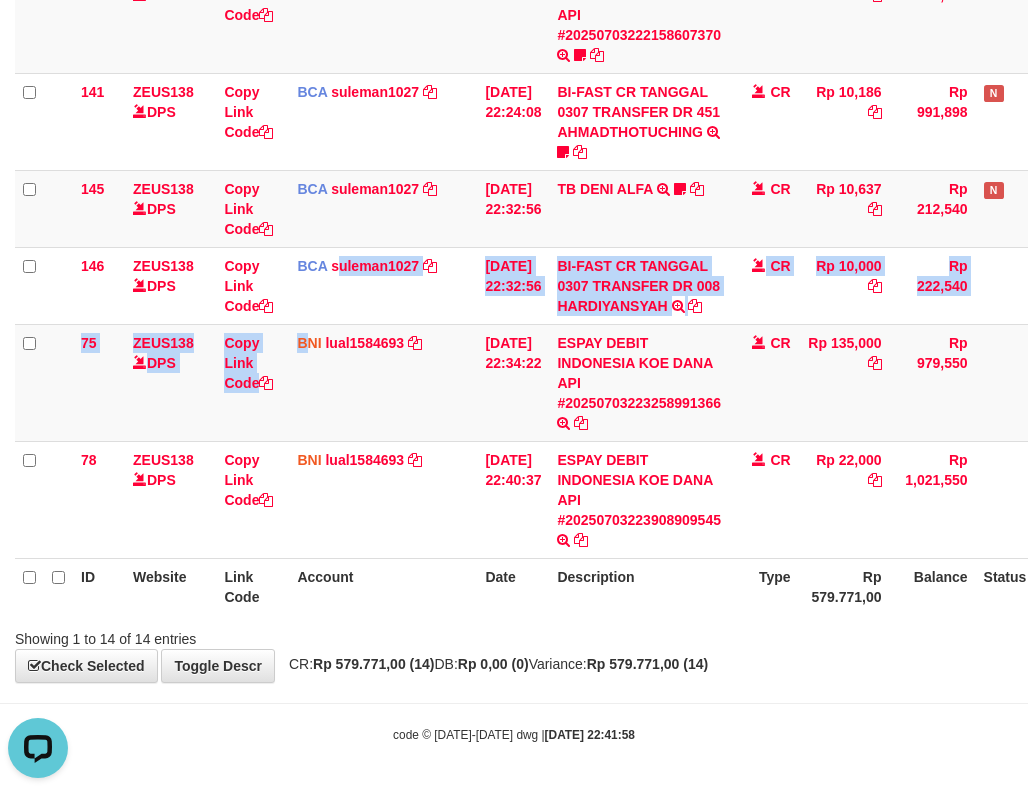 drag, startPoint x: 310, startPoint y: 364, endPoint x: 1033, endPoint y: 319, distance: 724.39905 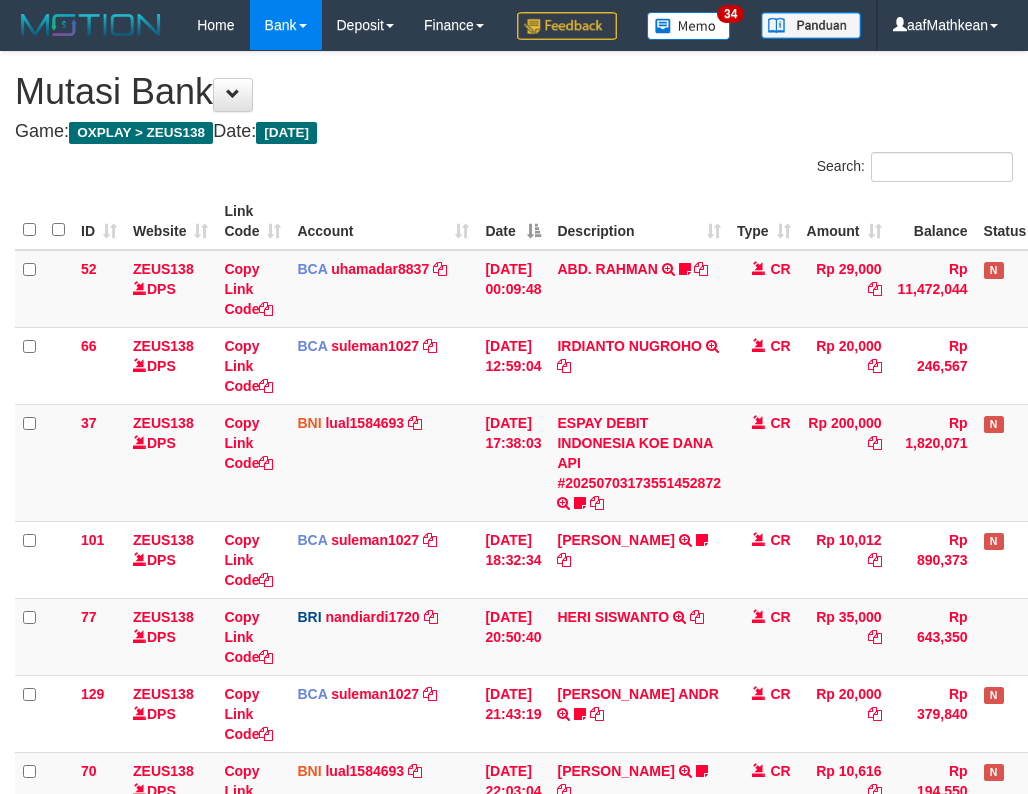 scroll, scrollTop: 1000, scrollLeft: 0, axis: vertical 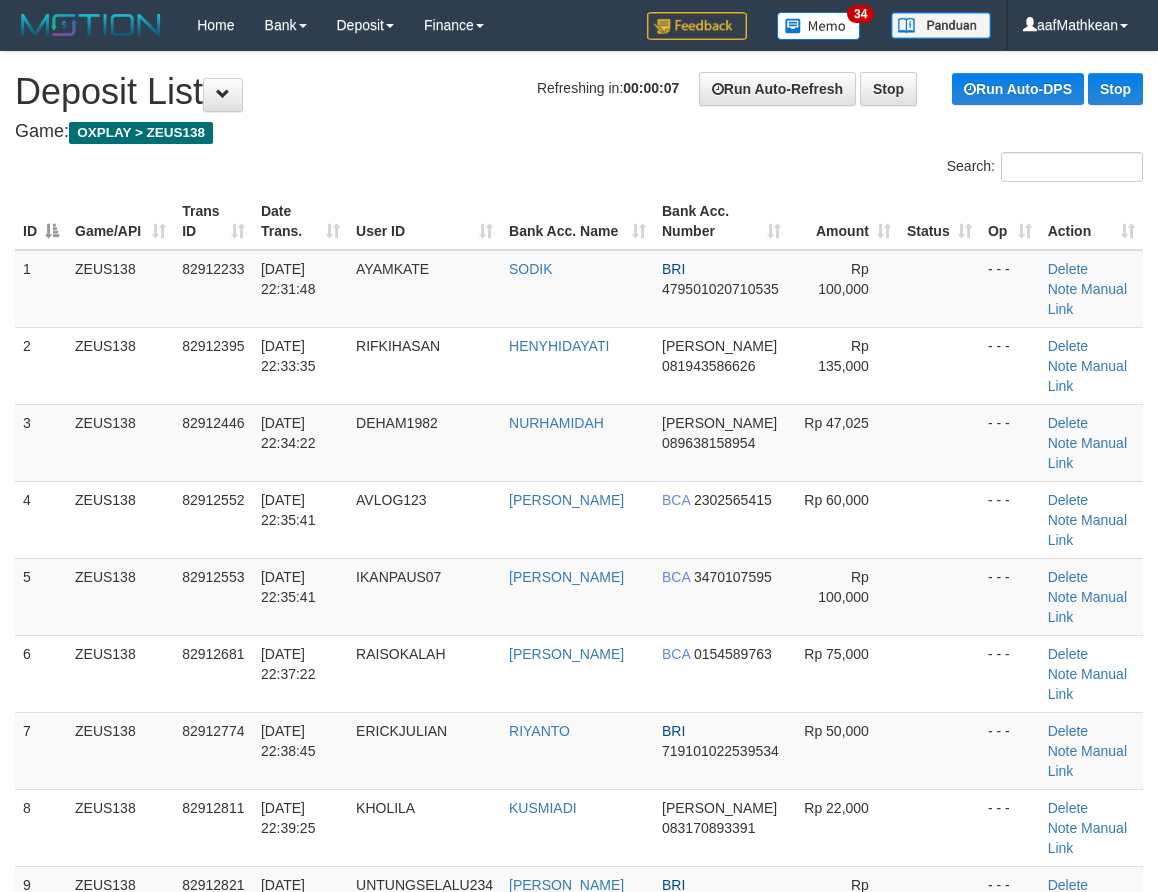drag, startPoint x: 0, startPoint y: 0, endPoint x: 12, endPoint y: 444, distance: 444.16214 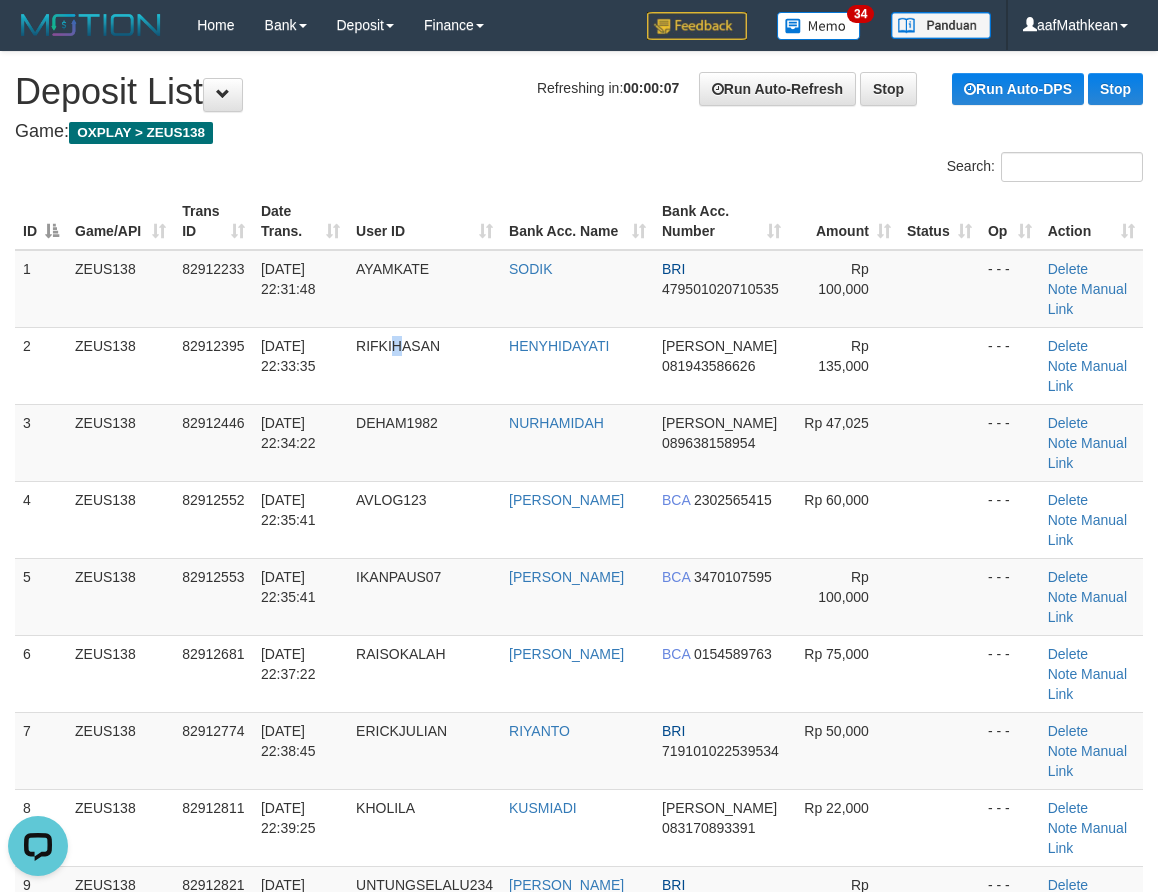 scroll, scrollTop: 0, scrollLeft: 0, axis: both 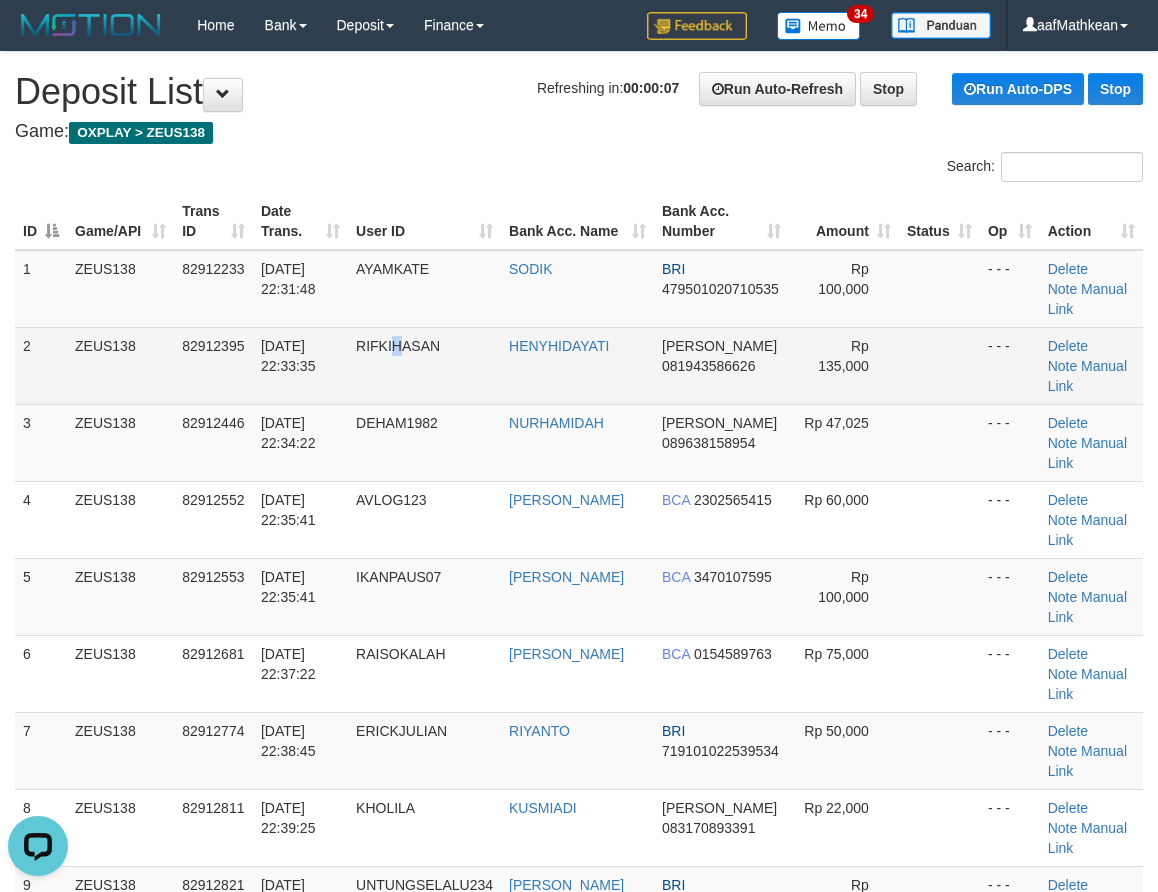 click on "AYAMKATE" at bounding box center [424, 289] 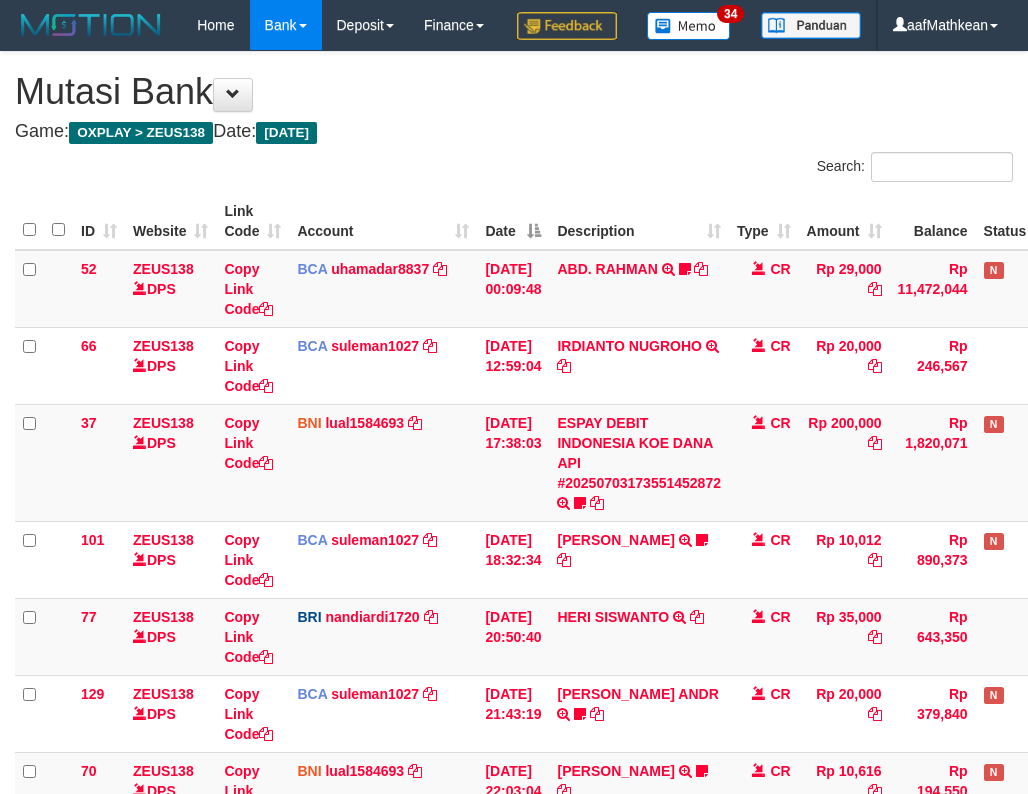 scroll, scrollTop: 1231, scrollLeft: 0, axis: vertical 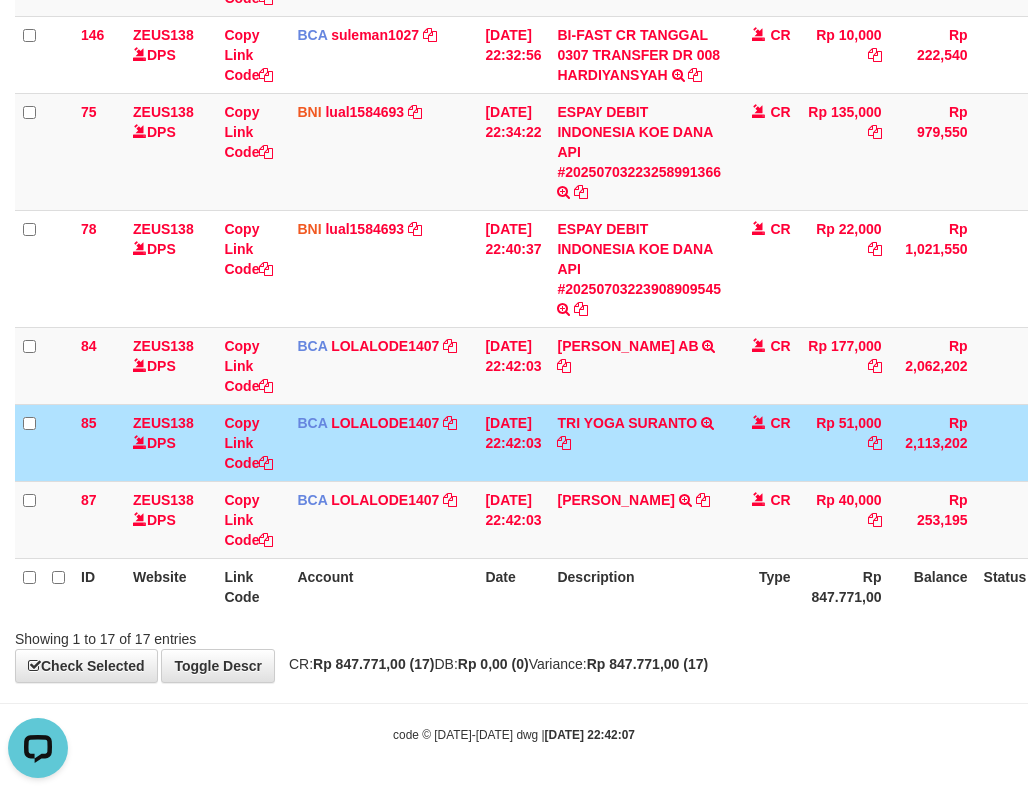 click on "BCA
LOLALODE1407
DPS
LOLA LODEWI
mutasi_20250703_4500 | 85
mutasi_20250703_4500 | 85" at bounding box center (383, 442) 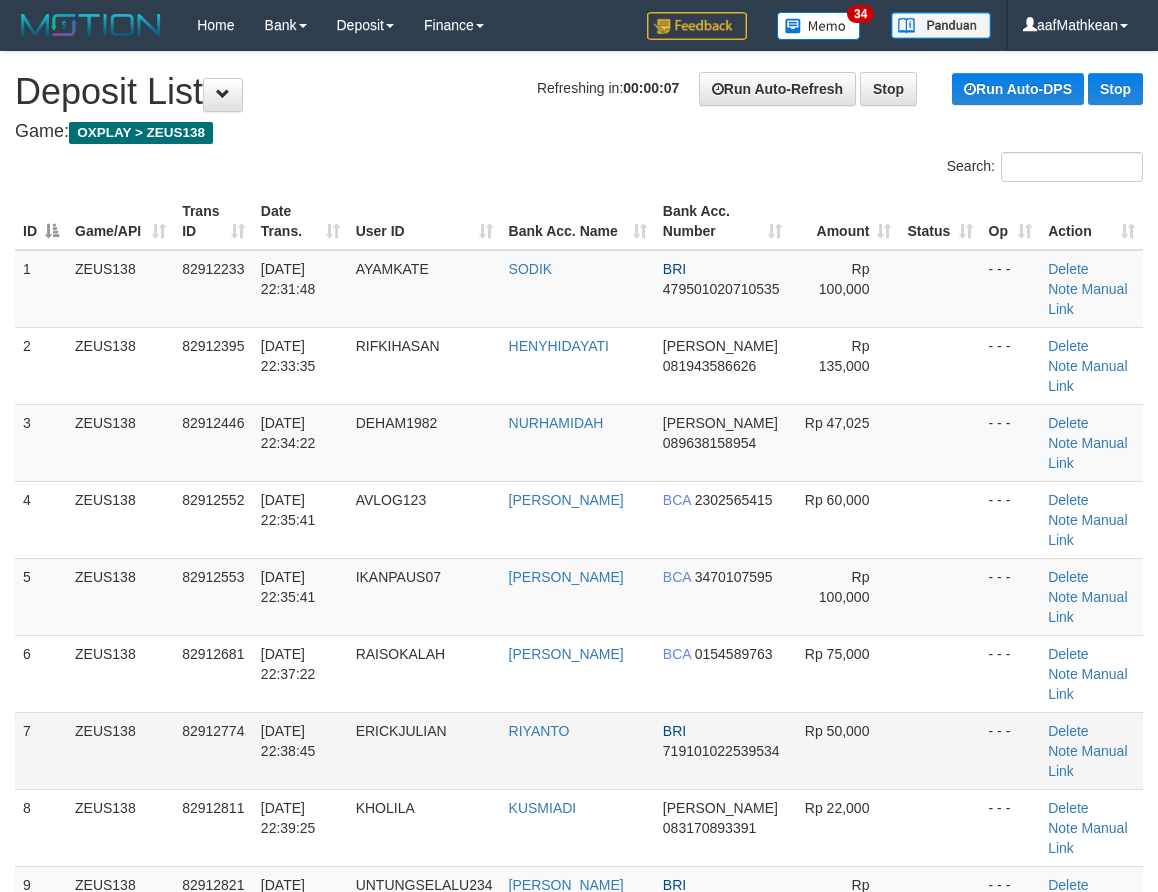 scroll, scrollTop: 526, scrollLeft: 0, axis: vertical 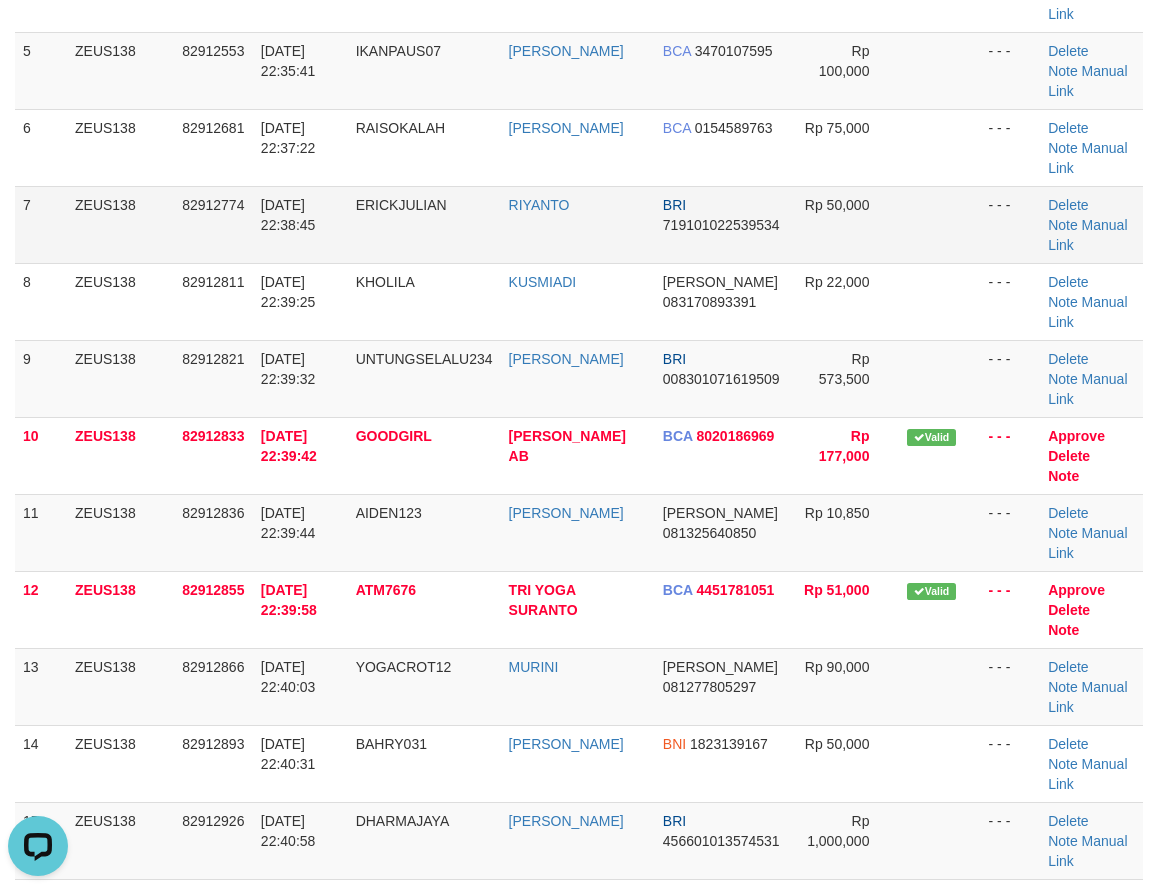 click on "RAISOKALAH" at bounding box center (424, 147) 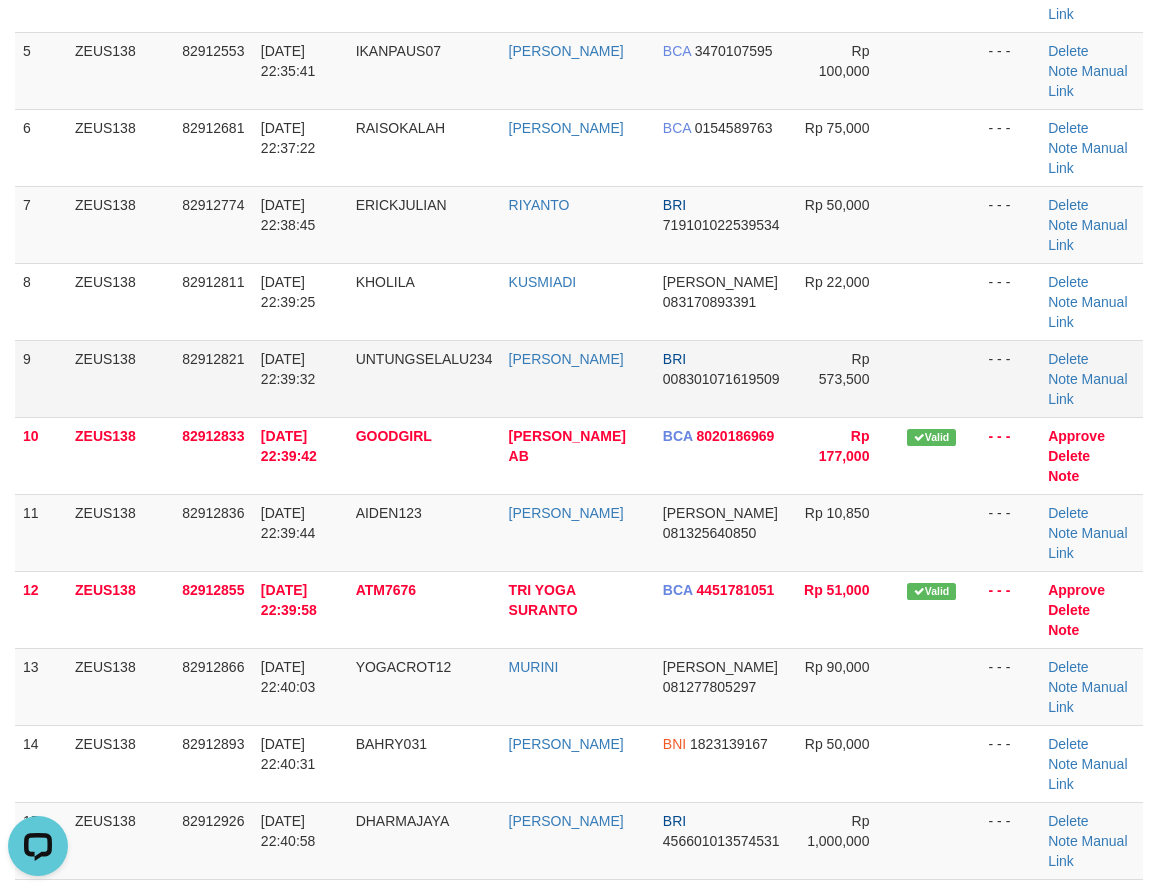 click on "[DATE] 22:39:25" at bounding box center [300, 301] 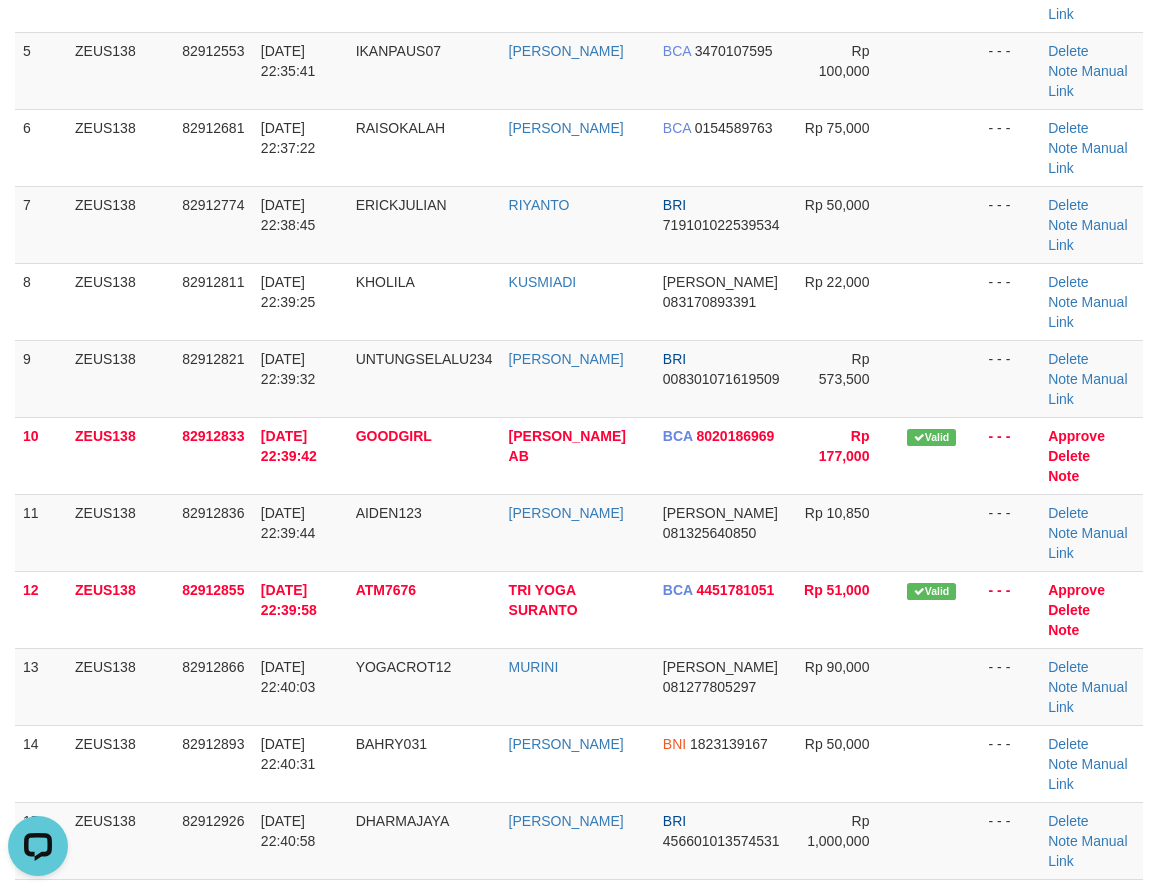 drag, startPoint x: 317, startPoint y: 348, endPoint x: 5, endPoint y: 426, distance: 321.60223 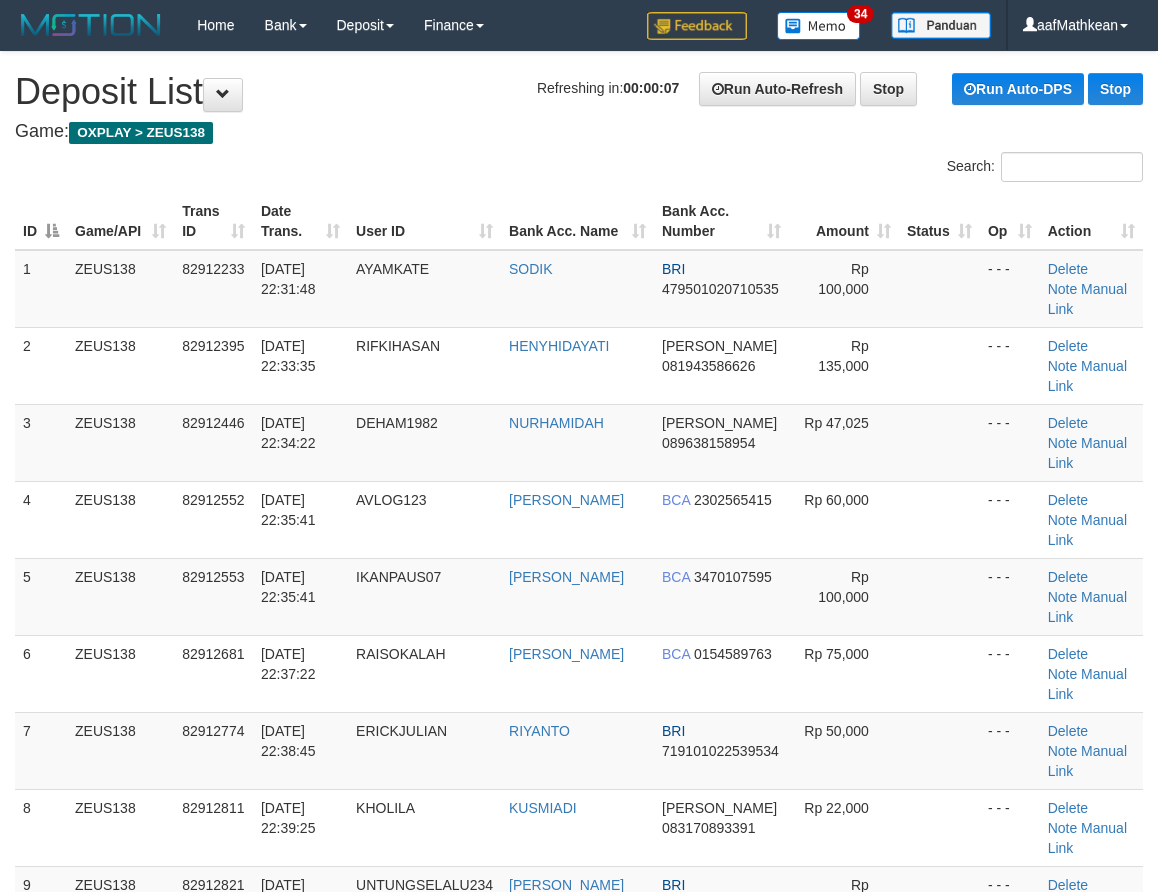 scroll, scrollTop: 0, scrollLeft: 0, axis: both 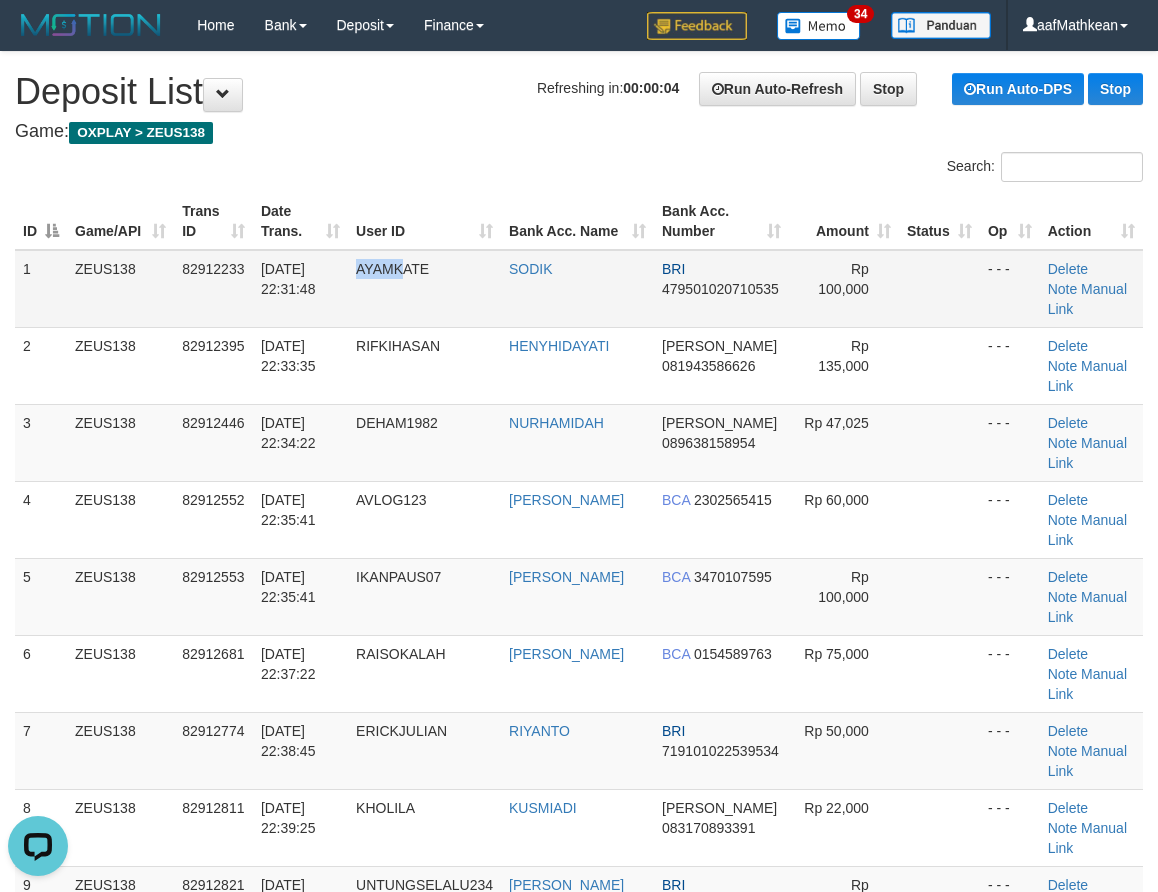 click on "1
ZEUS138
82912233
[DATE] 22:31:48
AYAMKATE
[GEOGRAPHIC_DATA]
BRI
479501020710535
Rp 100,000
- - -
[GEOGRAPHIC_DATA]
Note
Manual Link" at bounding box center (579, 289) 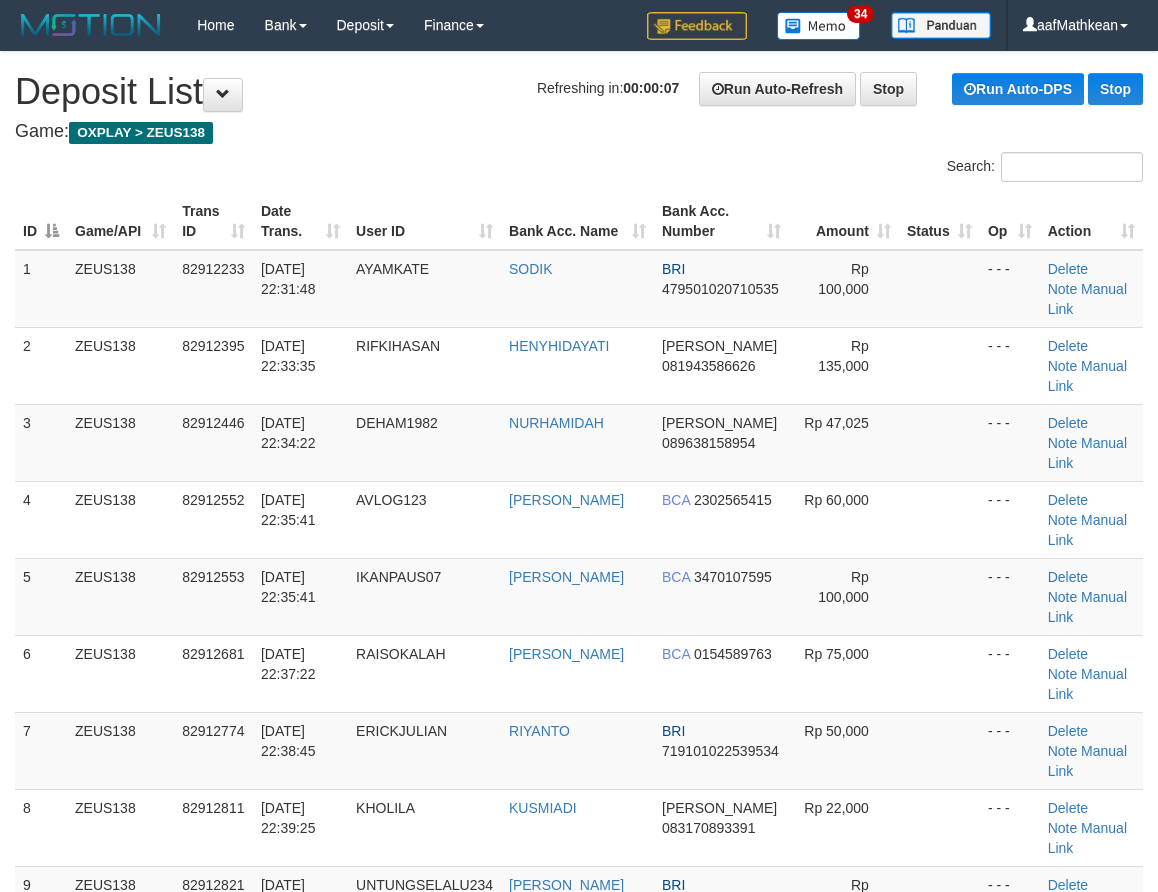 scroll, scrollTop: 0, scrollLeft: 0, axis: both 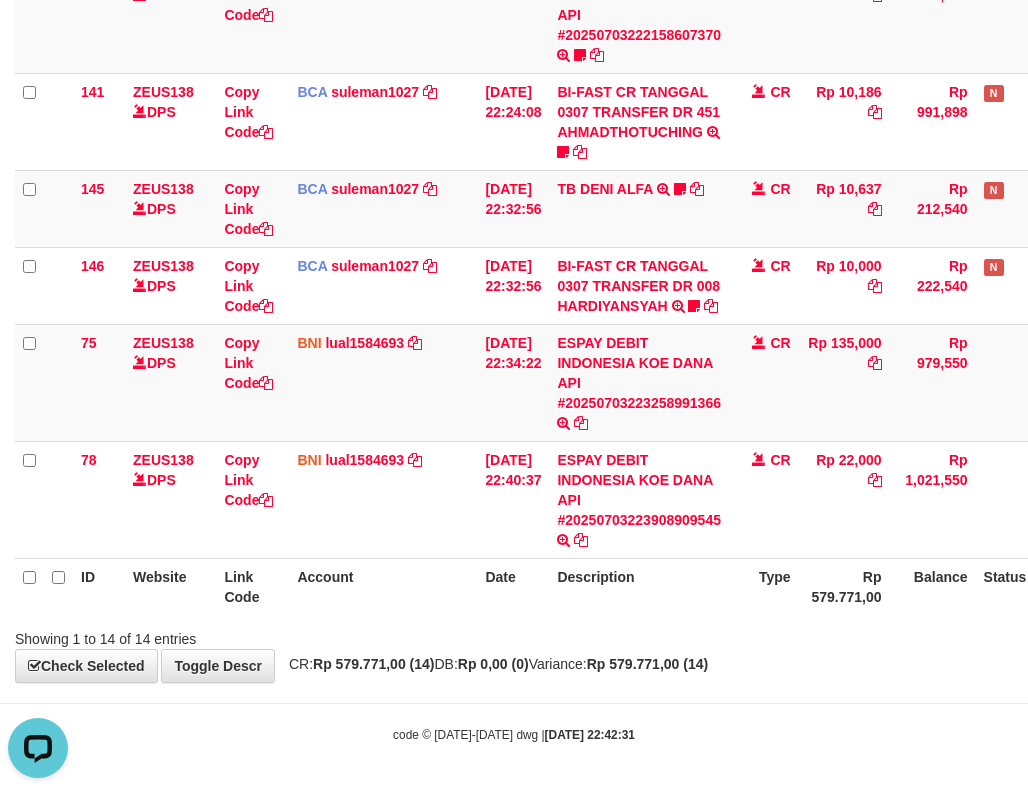 drag, startPoint x: 879, startPoint y: 723, endPoint x: 854, endPoint y: 725, distance: 25.079872 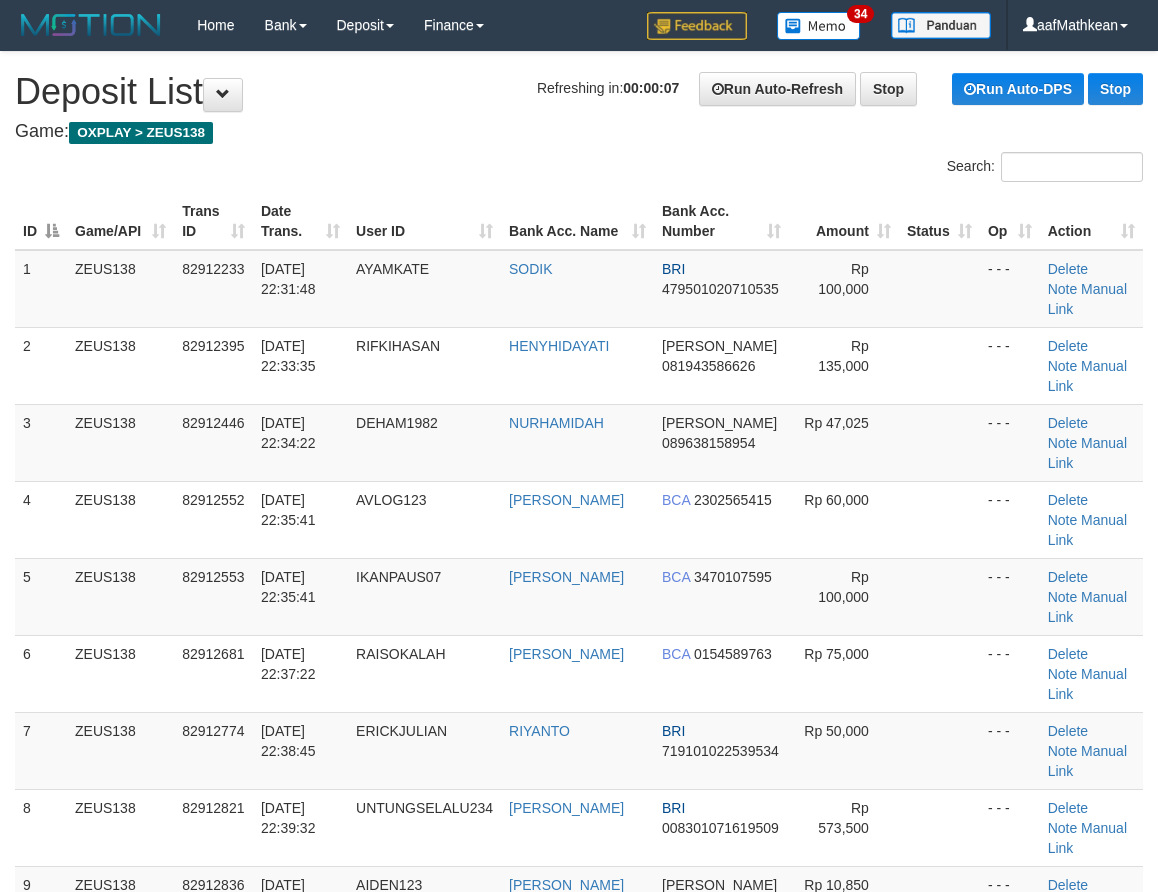 scroll, scrollTop: 0, scrollLeft: 0, axis: both 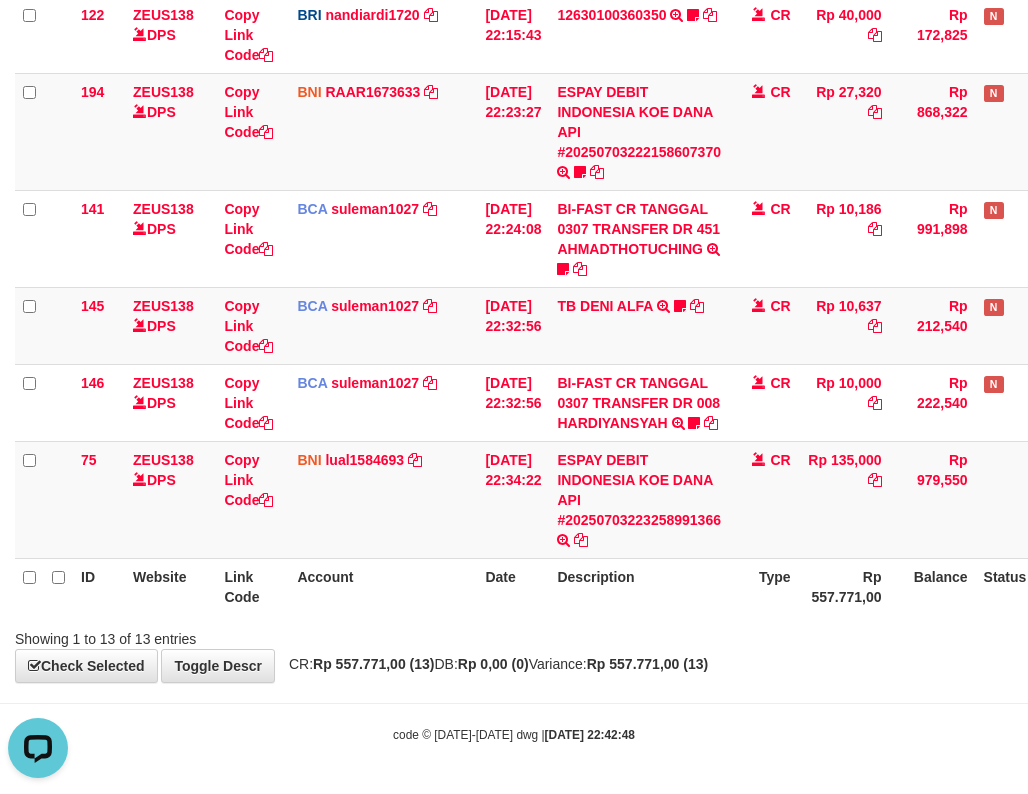 click on "Toggle navigation
Home
Bank
Account List
Load
By Website
Group
[OXPLAY]													ZEUS138
By Load Group (DPS)" at bounding box center (514, -20) 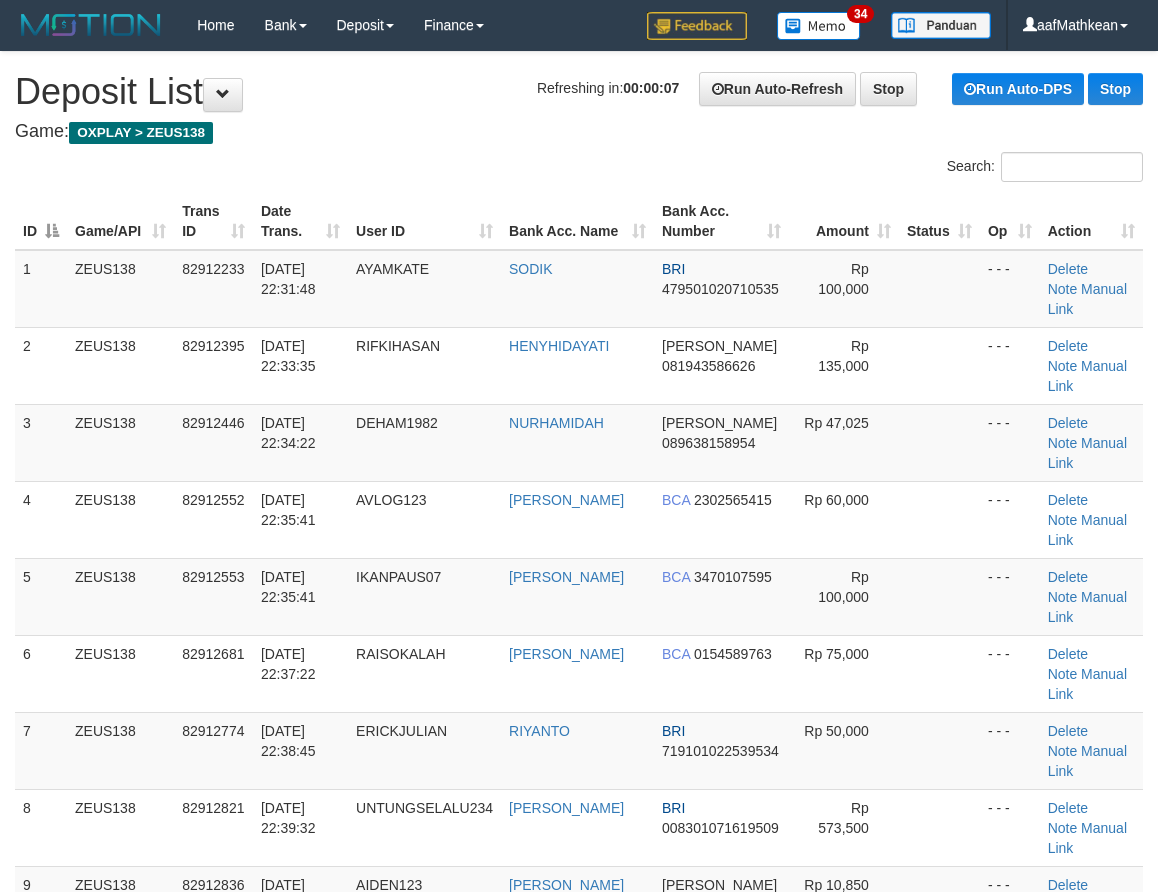 scroll, scrollTop: 0, scrollLeft: 0, axis: both 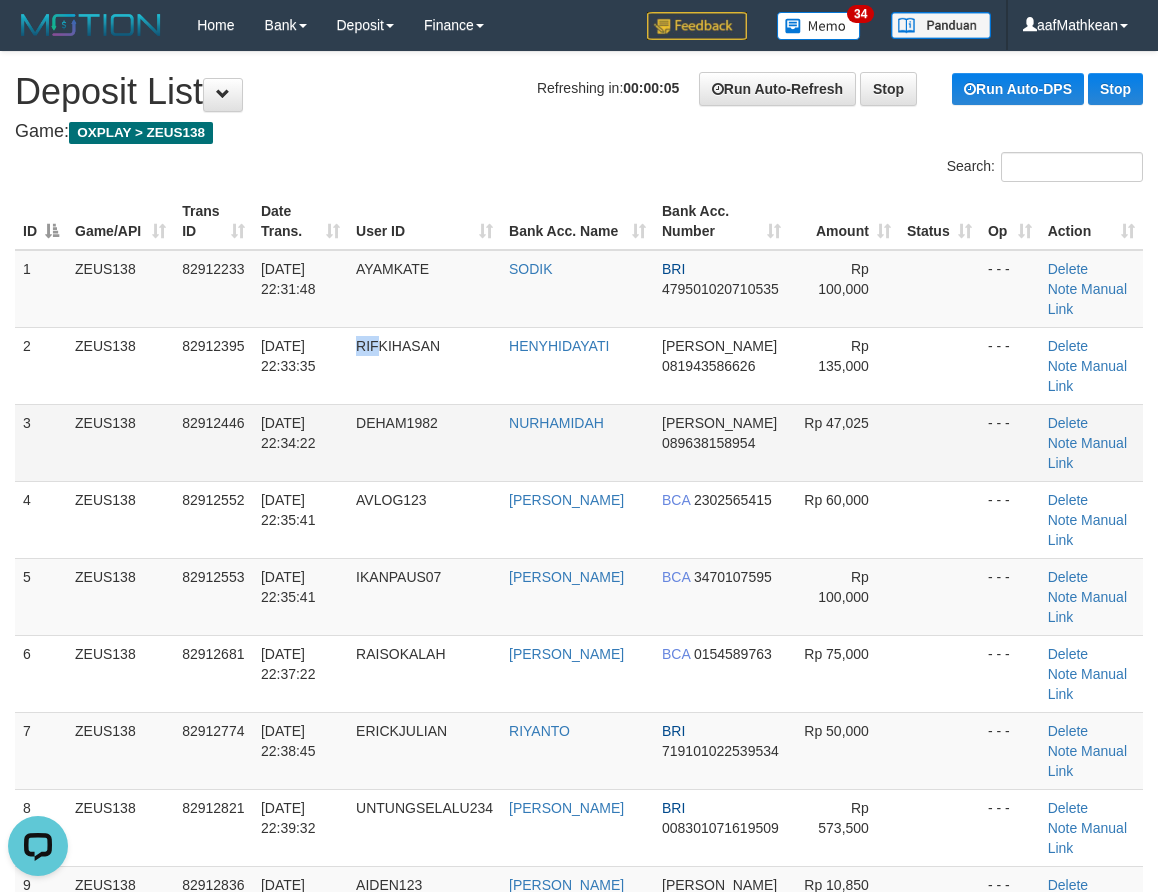 click on "2
ZEUS138
82912395
03/07/2025 22:33:35
RIFKIHASAN
HENYHIDAYATI
DANA
081943586626
Rp 135,000
- - -
Delete
Note
Manual Link" at bounding box center (579, 365) 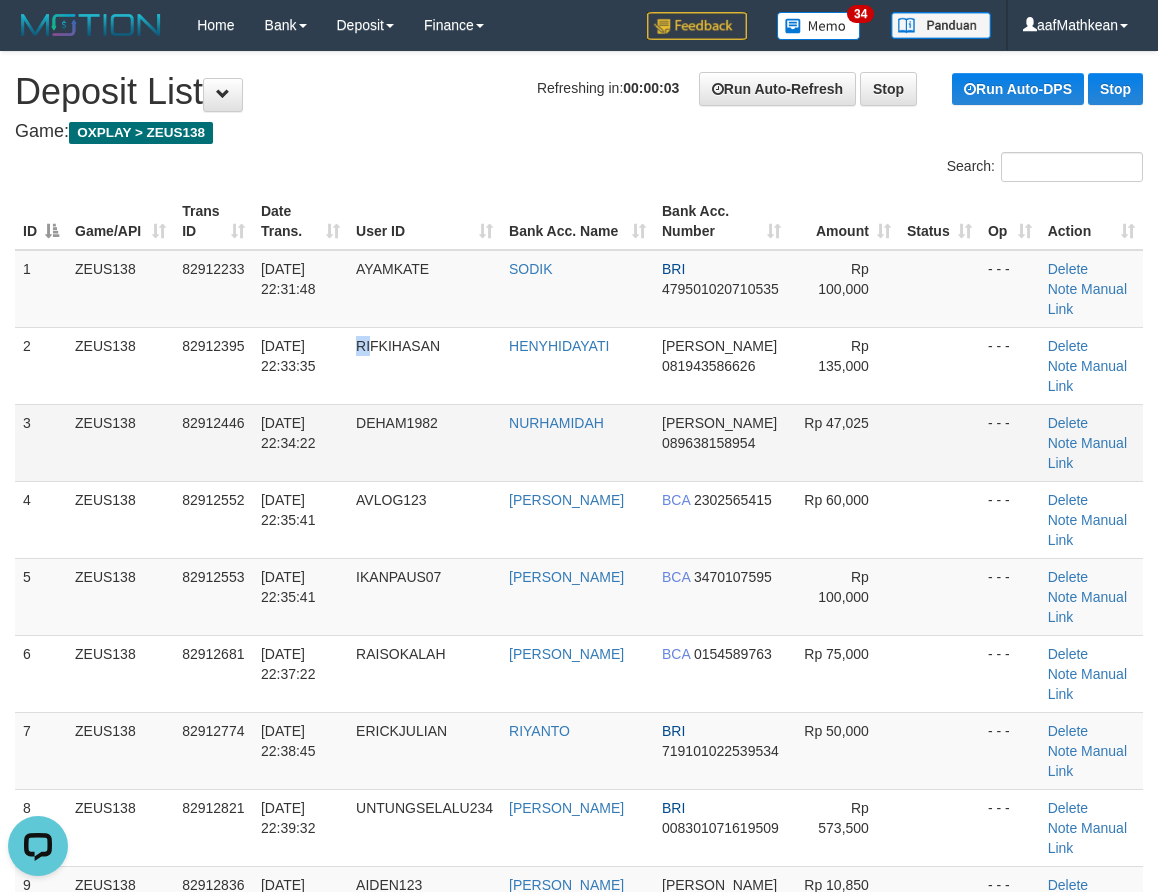 click on "DEHAM1982" at bounding box center [424, 442] 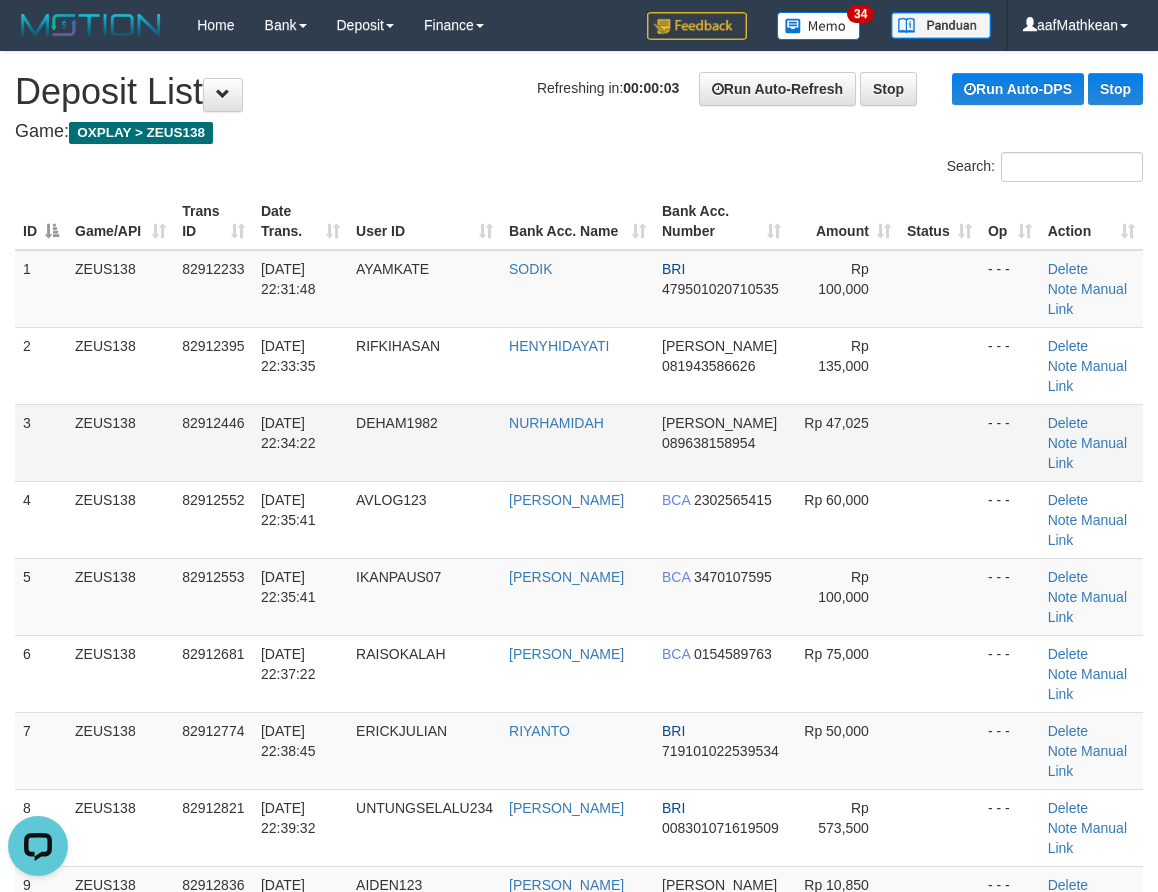 scroll, scrollTop: 998, scrollLeft: 0, axis: vertical 